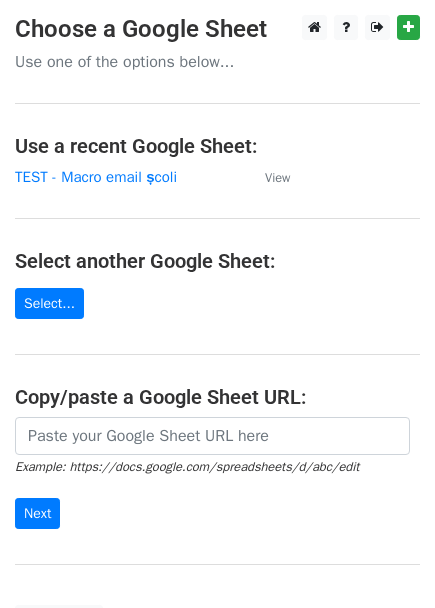 scroll, scrollTop: 0, scrollLeft: 0, axis: both 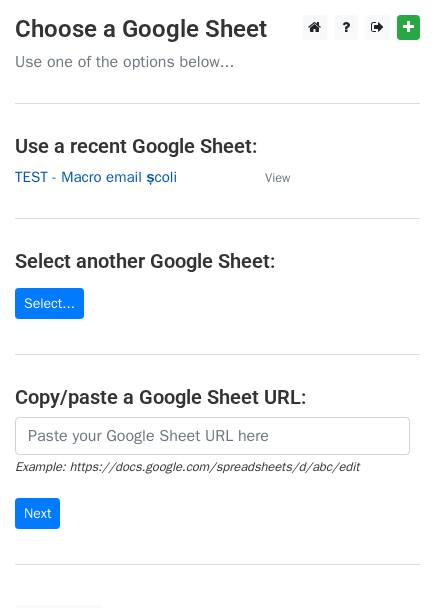 click on "TEST - Macro email școli" at bounding box center (96, 177) 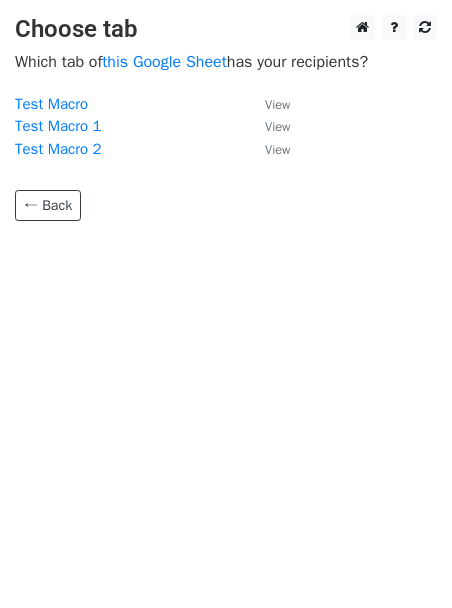 scroll, scrollTop: 0, scrollLeft: 0, axis: both 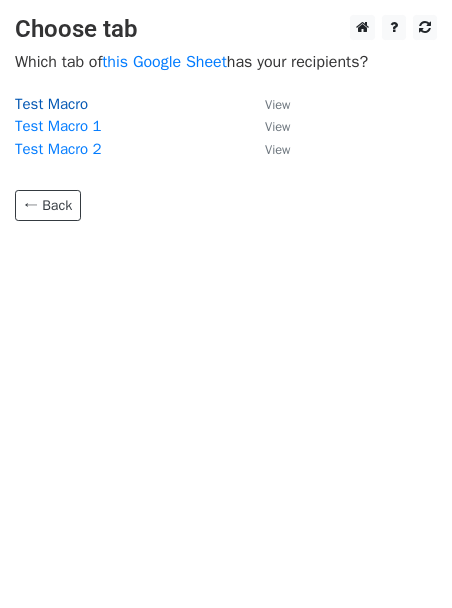 click on "Test Macro" at bounding box center [51, 104] 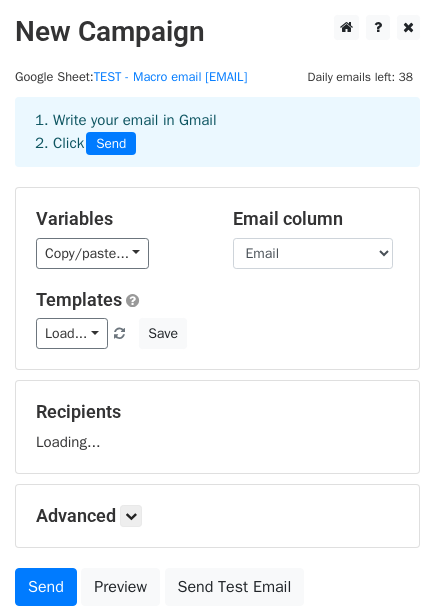 scroll, scrollTop: 0, scrollLeft: 0, axis: both 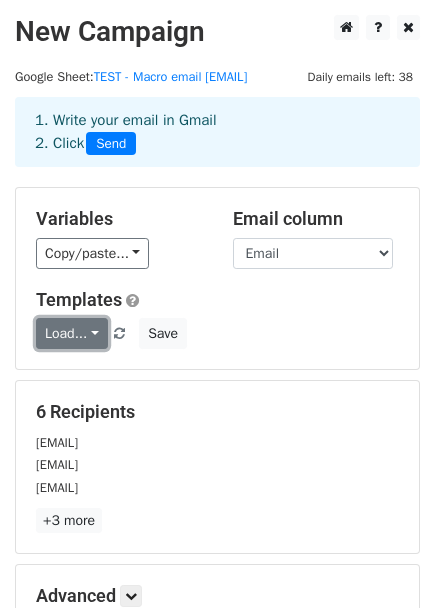 click on "Load..." at bounding box center (72, 333) 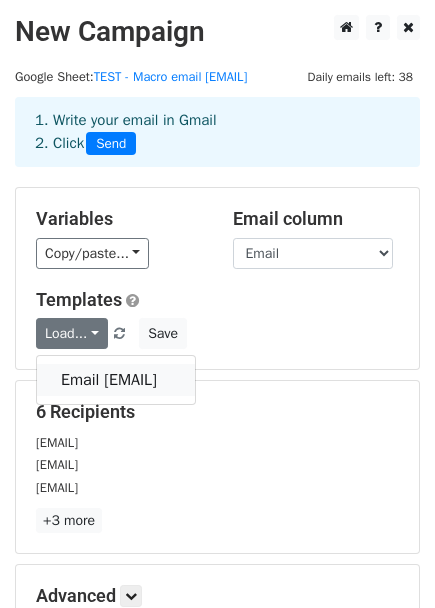 click on "Email școli" at bounding box center (116, 380) 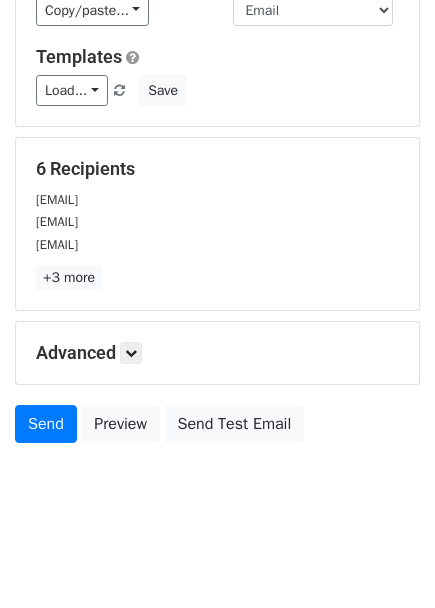 scroll, scrollTop: 248, scrollLeft: 0, axis: vertical 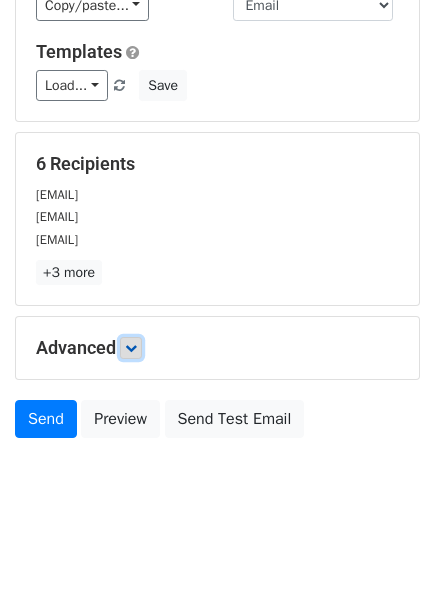 click at bounding box center (131, 348) 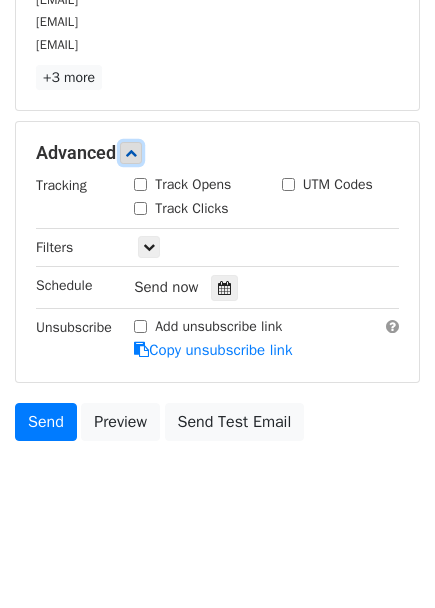 scroll, scrollTop: 446, scrollLeft: 0, axis: vertical 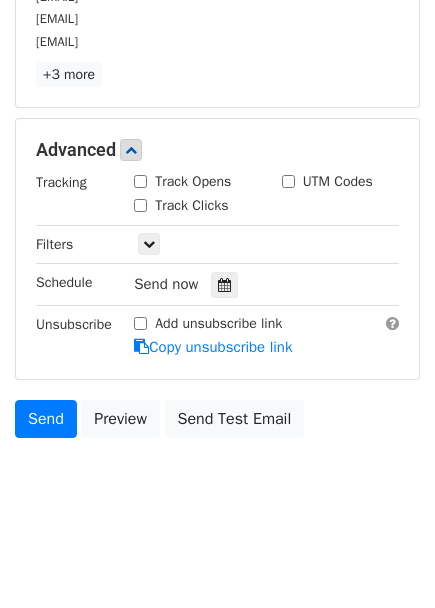 click on "Track Opens" at bounding box center (140, 181) 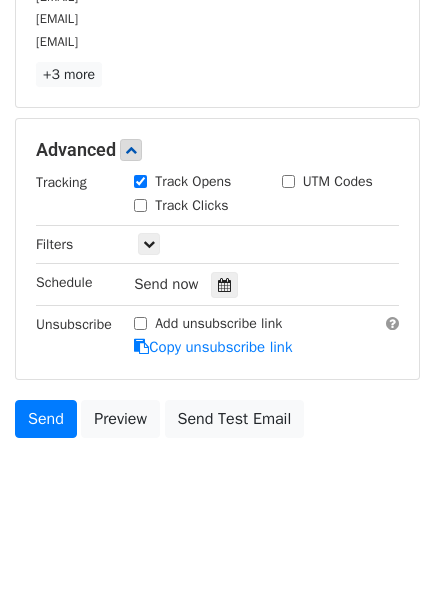 click on "Track Clicks" at bounding box center [181, 205] 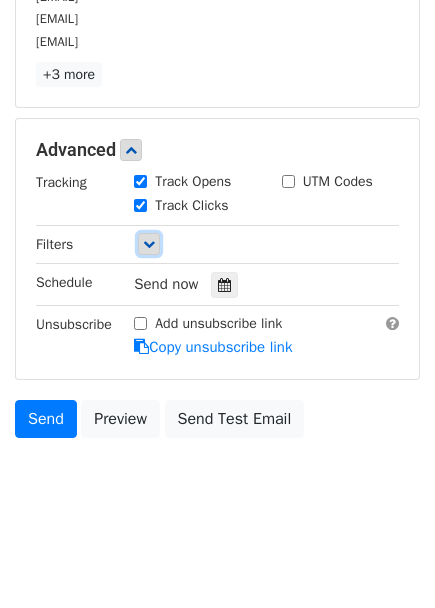 click at bounding box center (149, 244) 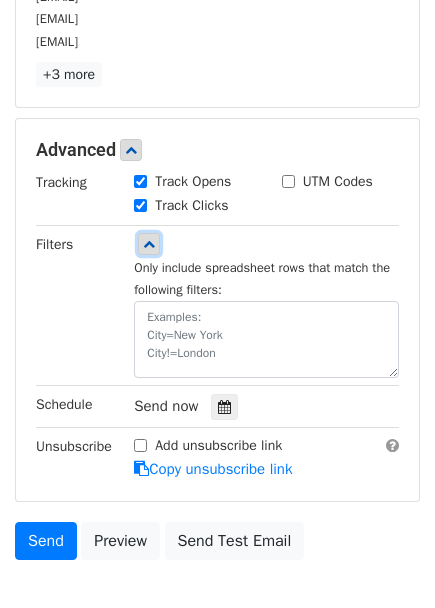 click at bounding box center (149, 244) 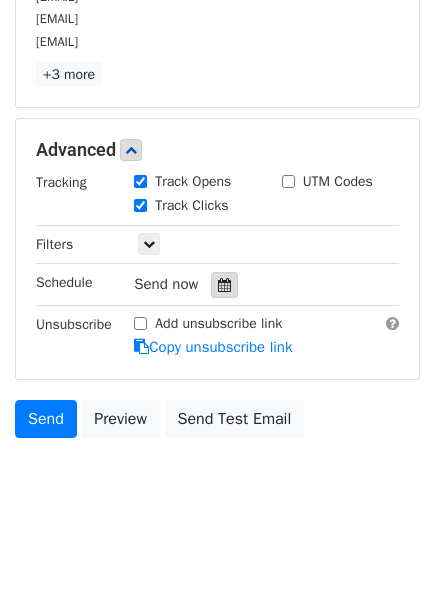 click at bounding box center (224, 285) 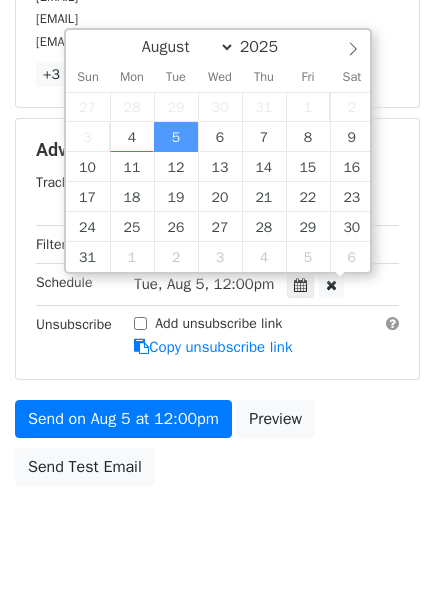 scroll, scrollTop: 1, scrollLeft: 0, axis: vertical 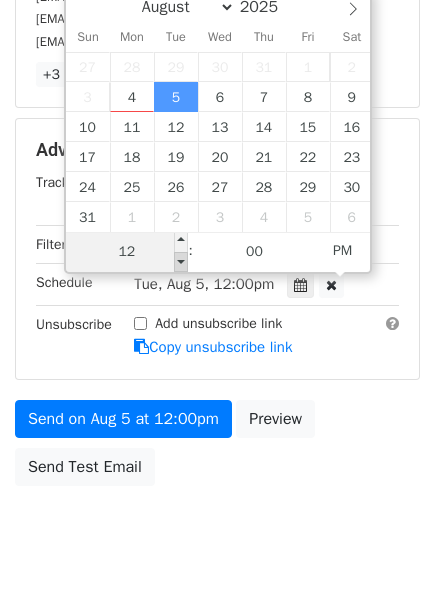 type on "2025-08-05 11:00" 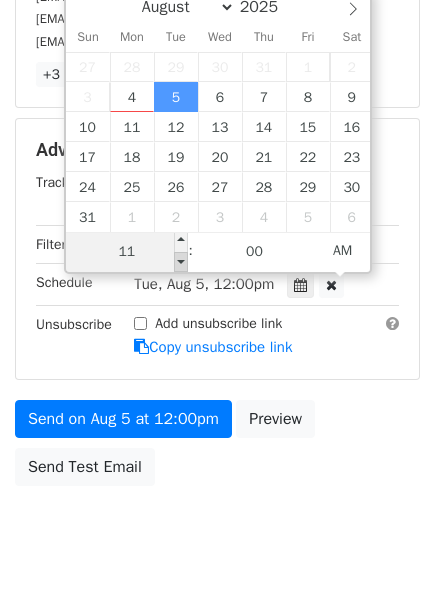 click at bounding box center [181, 262] 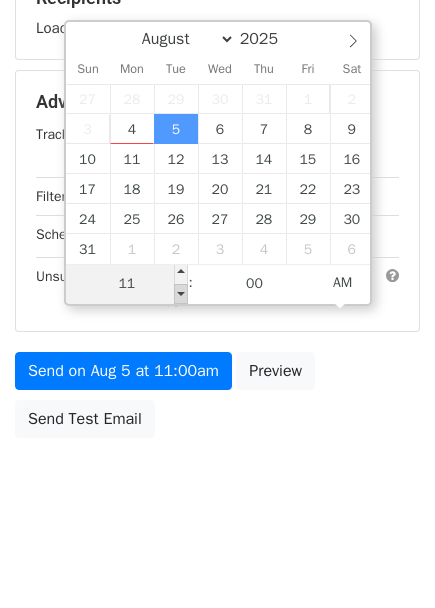 click on "11 : 00 AM" at bounding box center (218, 284) 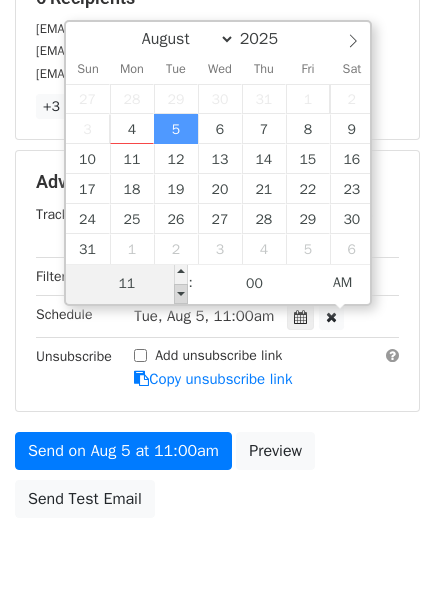 scroll, scrollTop: 446, scrollLeft: 0, axis: vertical 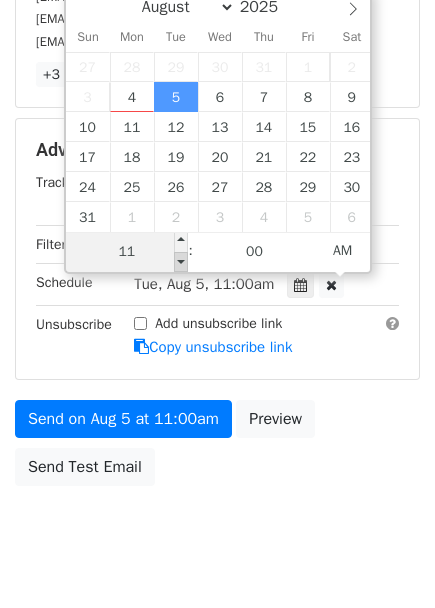 type on "2025-08-05 10:00" 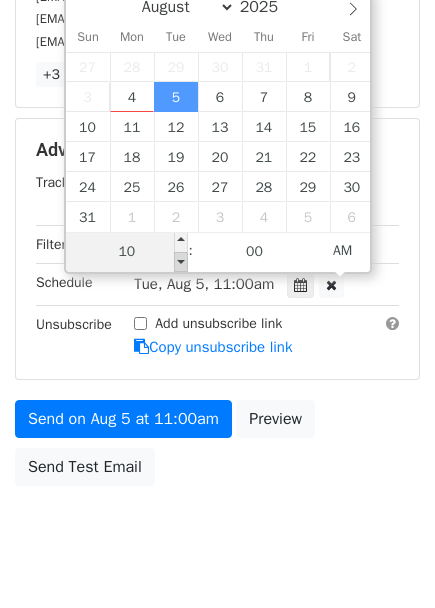 click at bounding box center [181, 262] 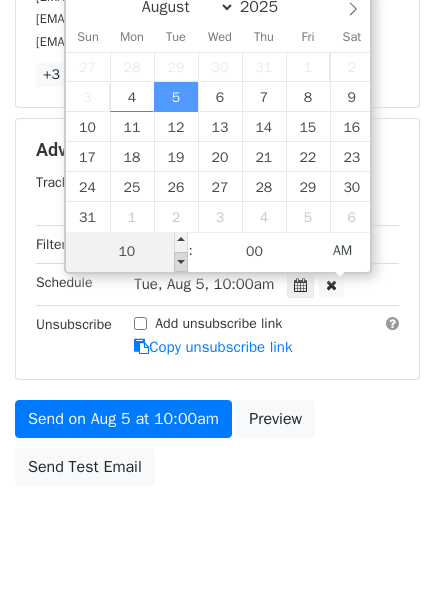 type on "2025-08-05 09:00" 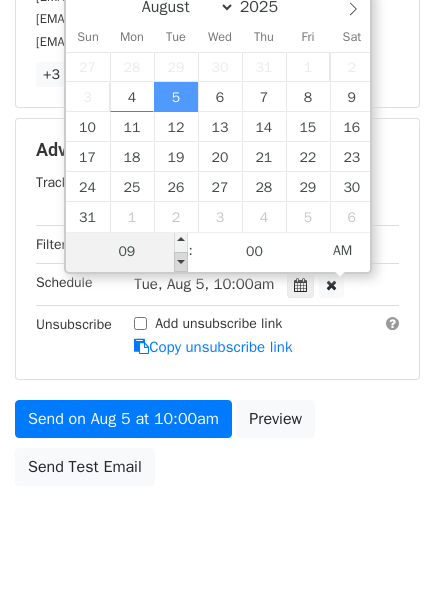 click on "August September October November December 2025
Sun Mon Tue Wed Thu Fri Sat
27 28 29 30 31 1 2 3 4 5 6 7 8 9 10 11 12 13 14 15 16 17 18 19 20 21 22 23 24 25 26 27 28 29 30 31 1 2 3 4 5 6 09 : 00 AM" at bounding box center [218, 131] 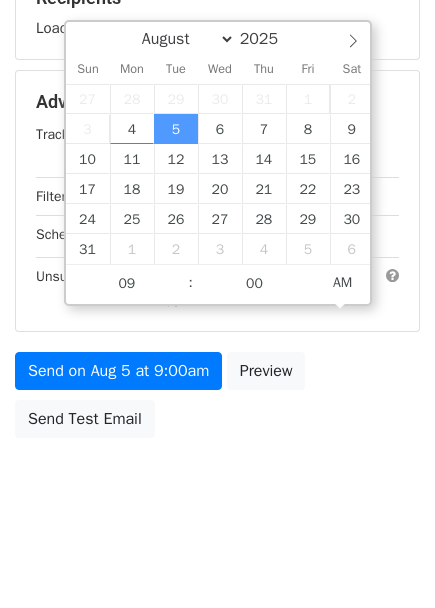 scroll, scrollTop: 446, scrollLeft: 0, axis: vertical 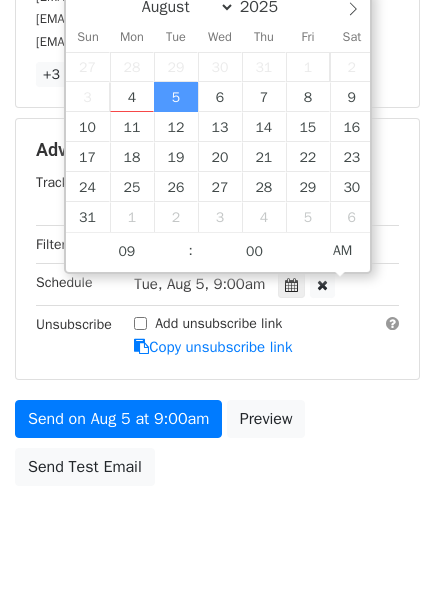 click on "Send on Aug 5 at 9:00am
Preview
Send Test Email" at bounding box center (217, 448) 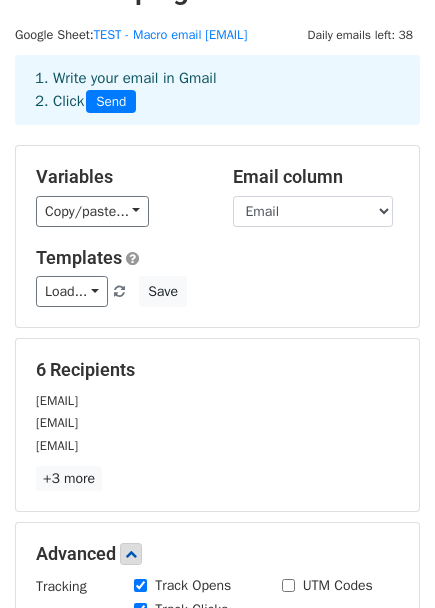 scroll, scrollTop: 0, scrollLeft: 0, axis: both 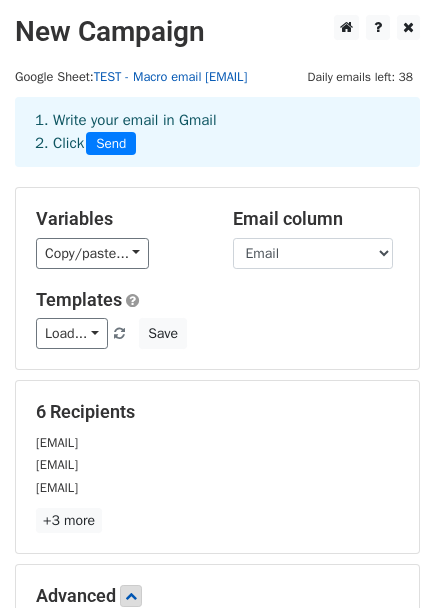 click on "TEST - Macro email școli" at bounding box center [171, 77] 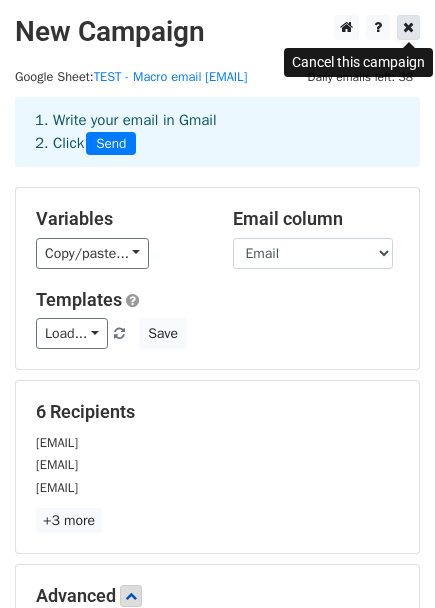 click at bounding box center [408, 27] 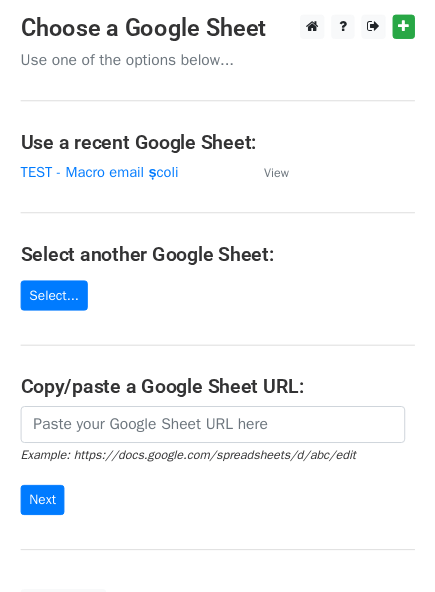scroll, scrollTop: 0, scrollLeft: 0, axis: both 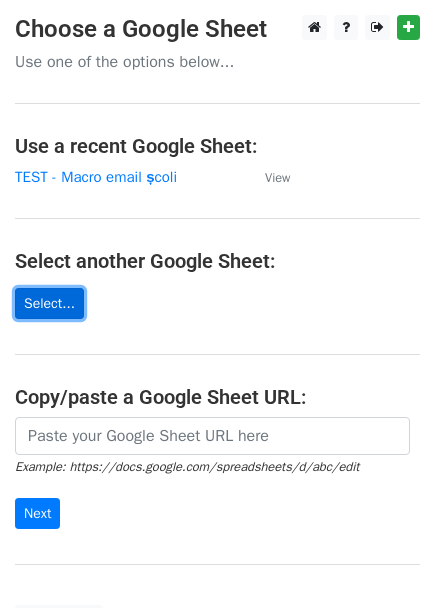 click on "Select..." at bounding box center (49, 303) 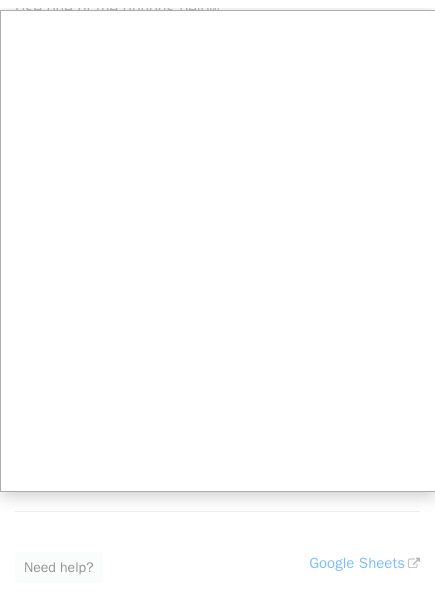 scroll, scrollTop: 0, scrollLeft: 0, axis: both 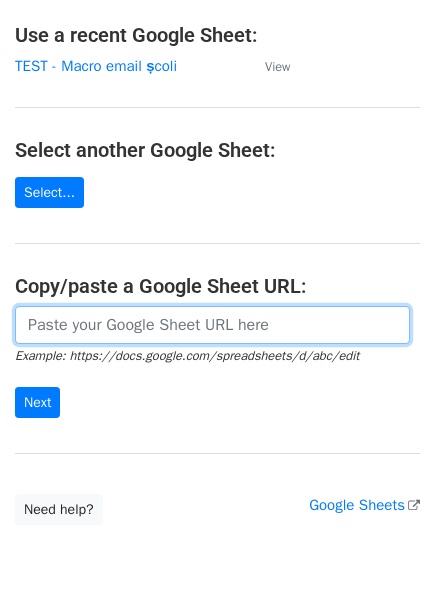 click at bounding box center (212, 325) 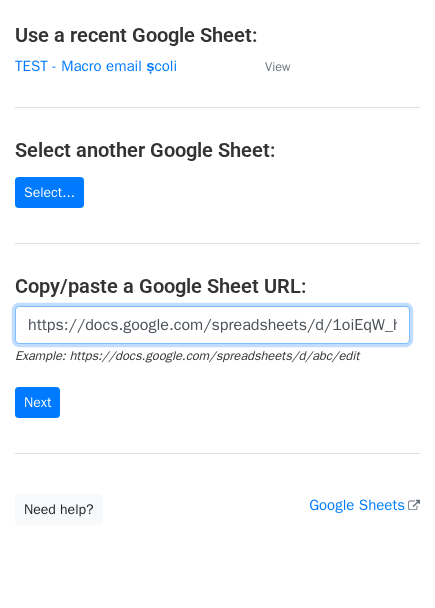 scroll, scrollTop: 0, scrollLeft: 572, axis: horizontal 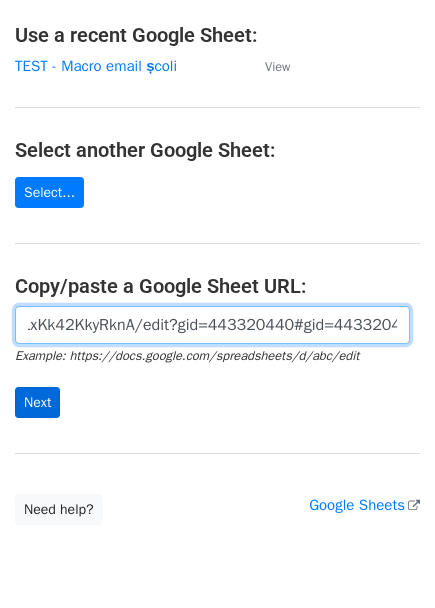 type on "https://docs.google.com/spreadsheets/d/1oiEqW_hJKMjjgHTsvK9bV6Gh-QF_aELxKk42KkyRknA/edit?gid=443320440#gid=443320440" 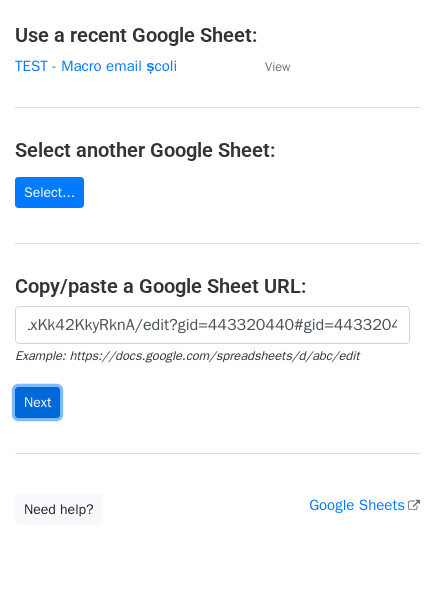 click on "Next" at bounding box center [37, 402] 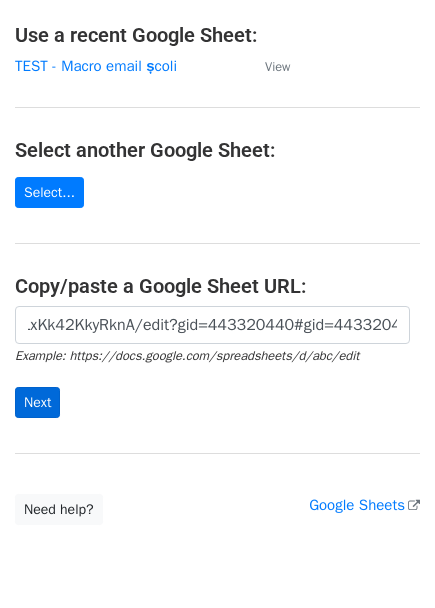 scroll, scrollTop: 0, scrollLeft: 0, axis: both 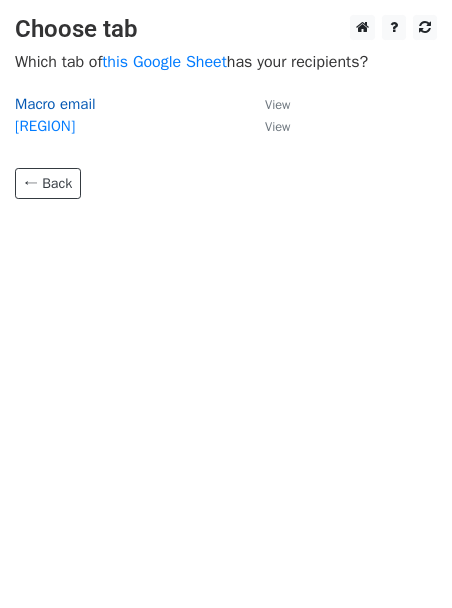 click on "Macro email" at bounding box center [55, 104] 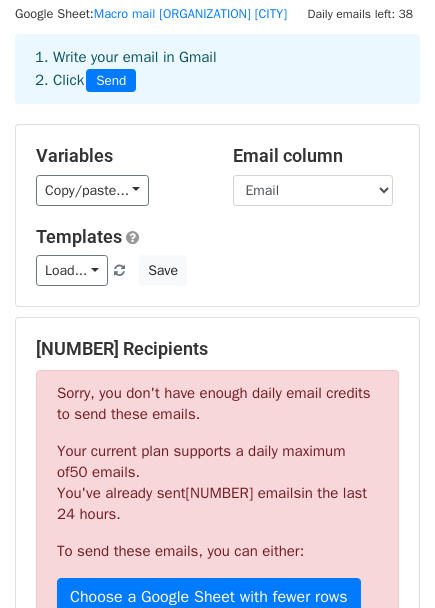 scroll, scrollTop: 0, scrollLeft: 0, axis: both 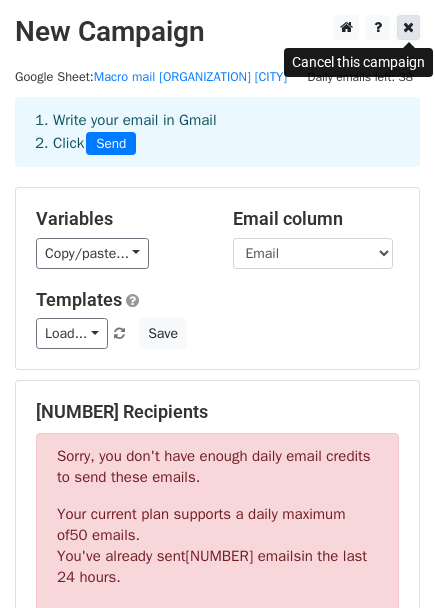 click at bounding box center [408, 27] 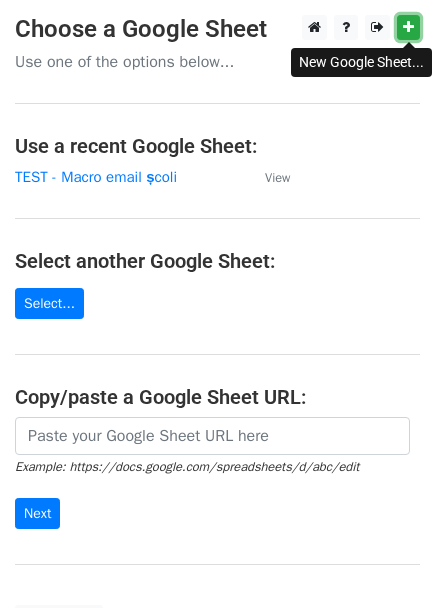 scroll, scrollTop: 0, scrollLeft: 0, axis: both 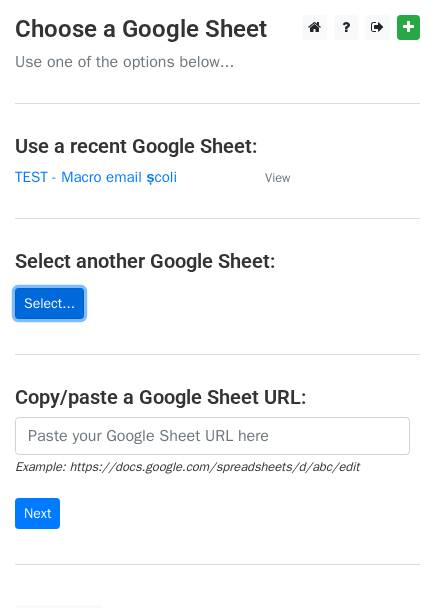 click on "Select..." at bounding box center (49, 303) 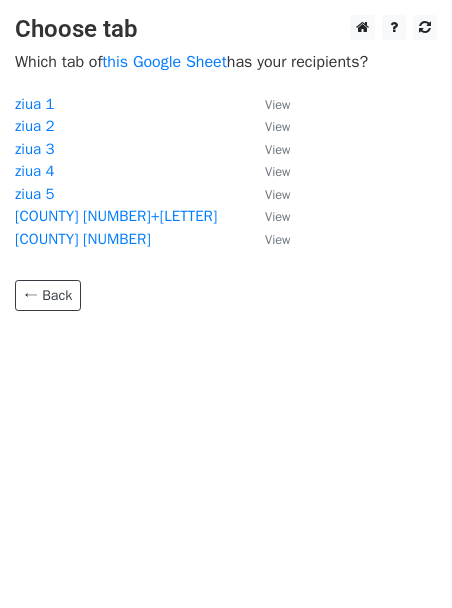 scroll, scrollTop: 0, scrollLeft: 0, axis: both 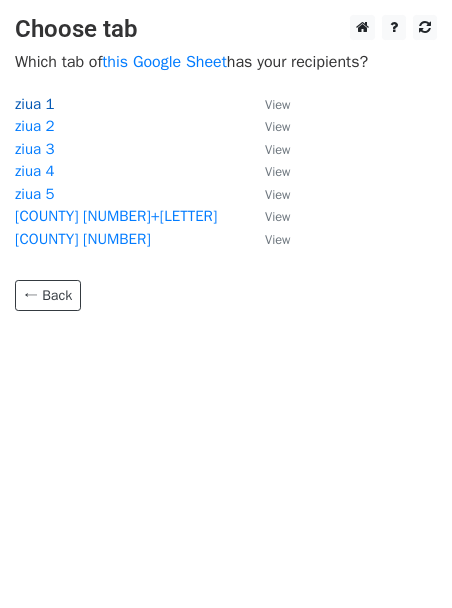 click on "ziua 1" at bounding box center (35, 104) 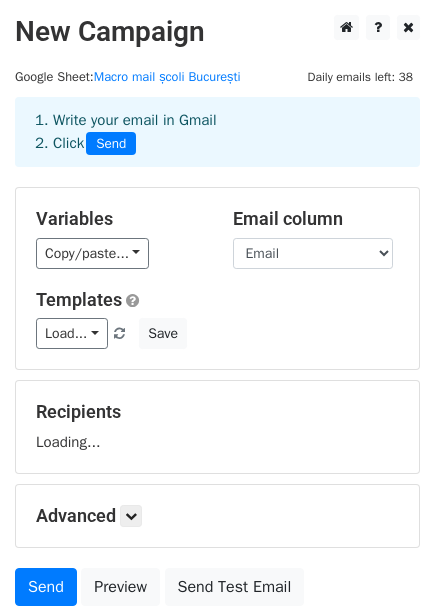 scroll, scrollTop: 0, scrollLeft: 0, axis: both 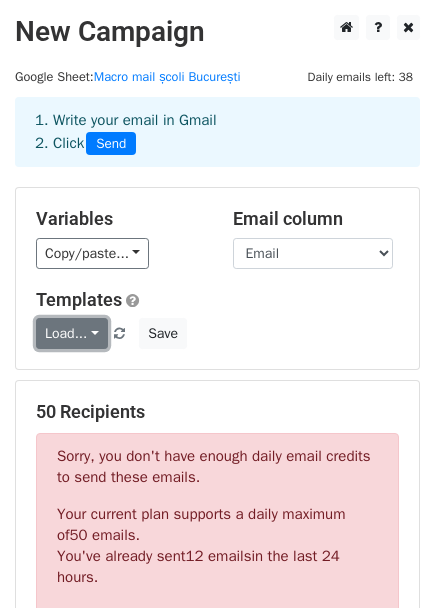 click on "Load..." at bounding box center (72, 333) 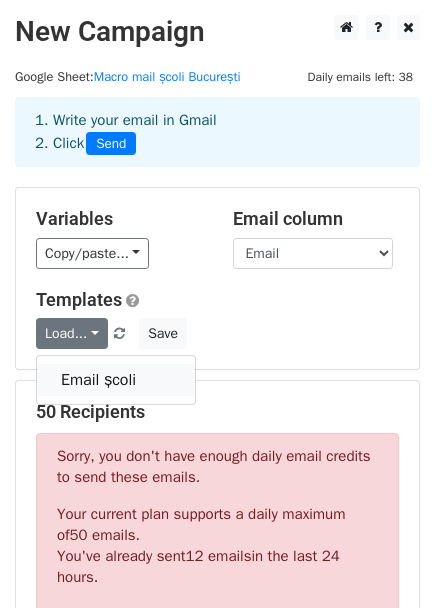 click on "Email școli" at bounding box center (116, 380) 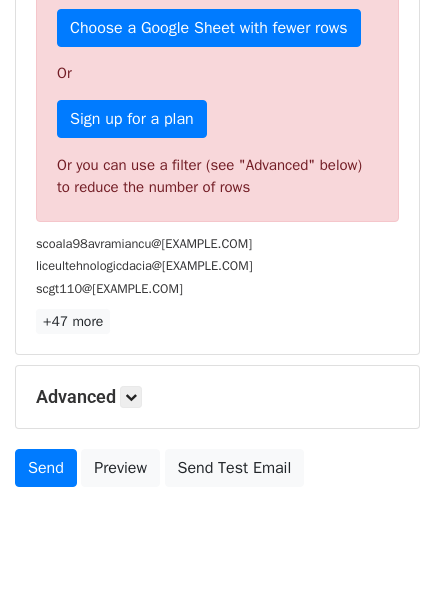 scroll, scrollTop: 666, scrollLeft: 0, axis: vertical 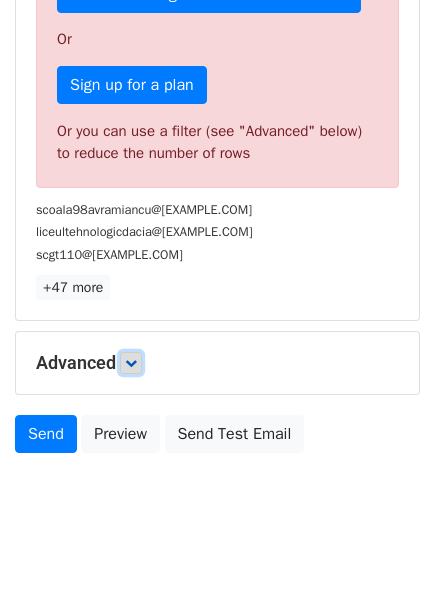 click at bounding box center (131, 363) 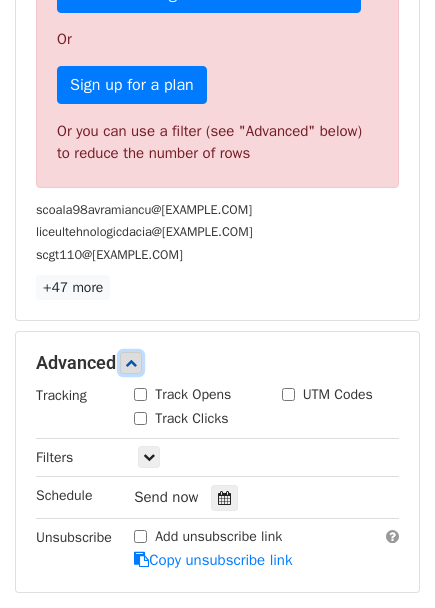 scroll, scrollTop: 777, scrollLeft: 0, axis: vertical 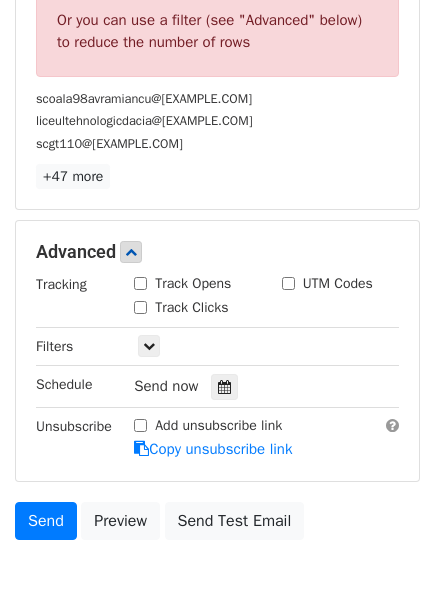 click on "Track Opens" at bounding box center (140, 283) 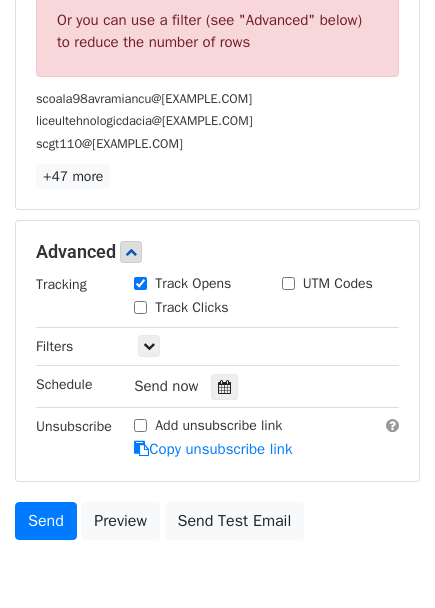 click on "Track Clicks" at bounding box center [140, 307] 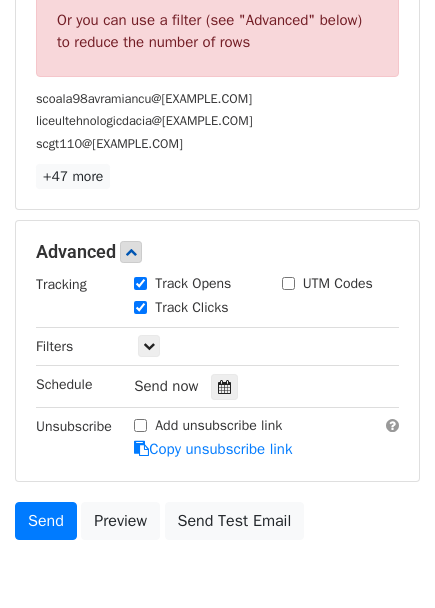 scroll, scrollTop: 880, scrollLeft: 0, axis: vertical 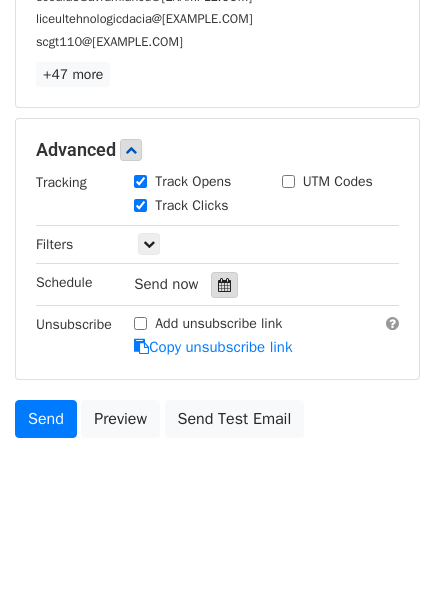 click at bounding box center [224, 285] 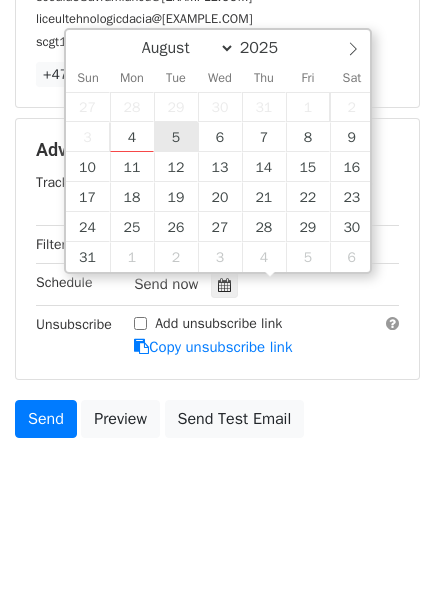 type on "2025-08-05 12:00" 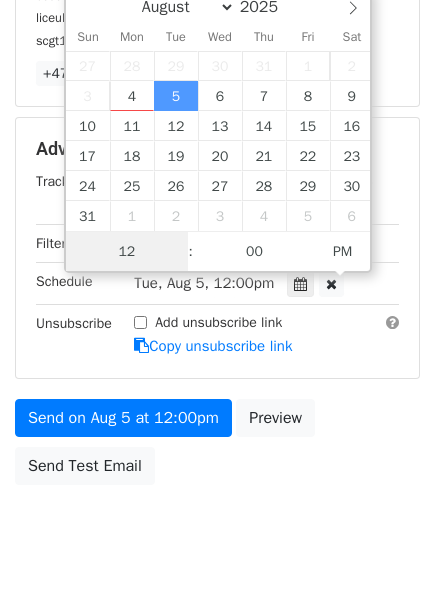 scroll, scrollTop: 1, scrollLeft: 0, axis: vertical 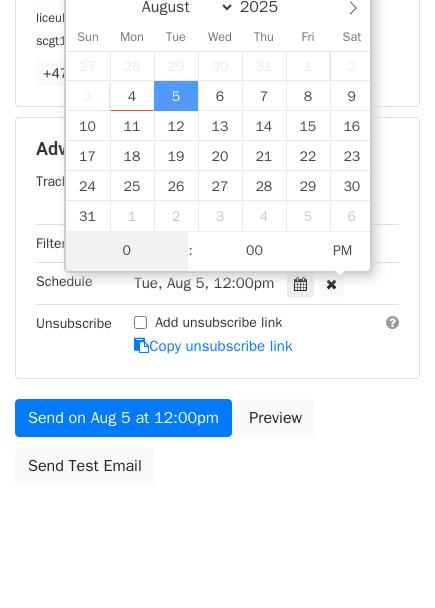 type on "09" 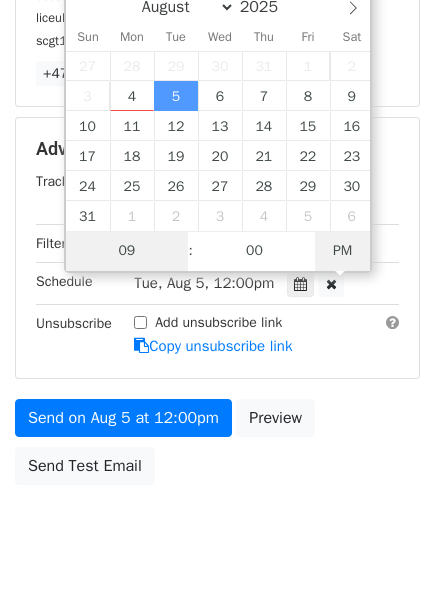 type on "2025-08-05 09:00" 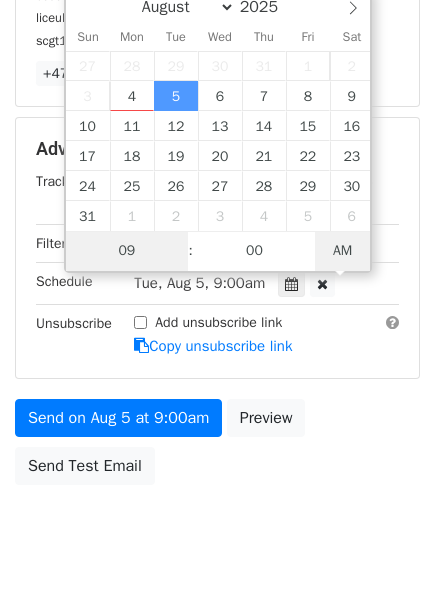 click on "AM" at bounding box center [342, 251] 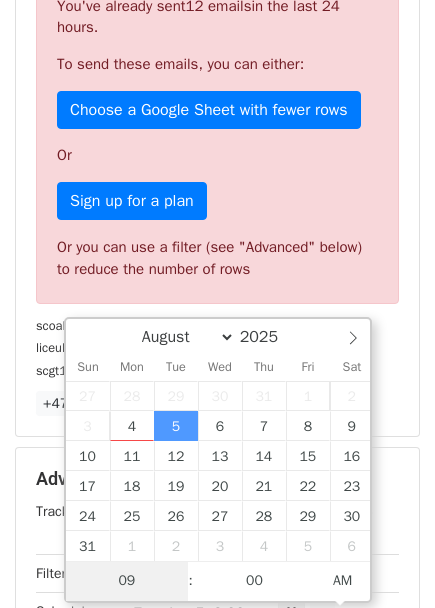 scroll, scrollTop: 880, scrollLeft: 0, axis: vertical 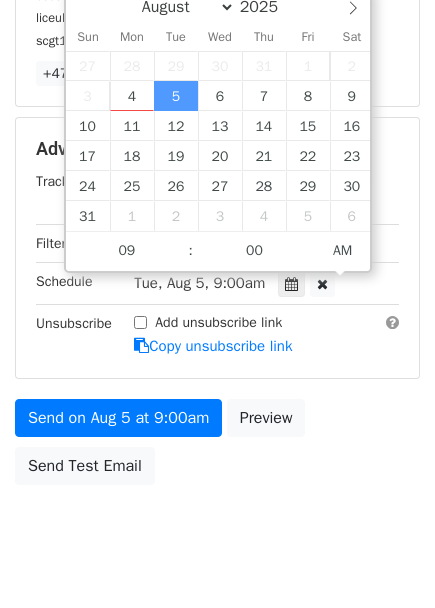 click on "Advanced
Tracking
Track Opens
UTM Codes
Track Clicks
Filters
Only include spreadsheet rows that match the following filters:
Schedule
Tue, Aug 5, 9:00am
2025-08-05 09:00
Unsubscribe
Add unsubscribe link
Copy unsubscribe link" at bounding box center [217, 247] 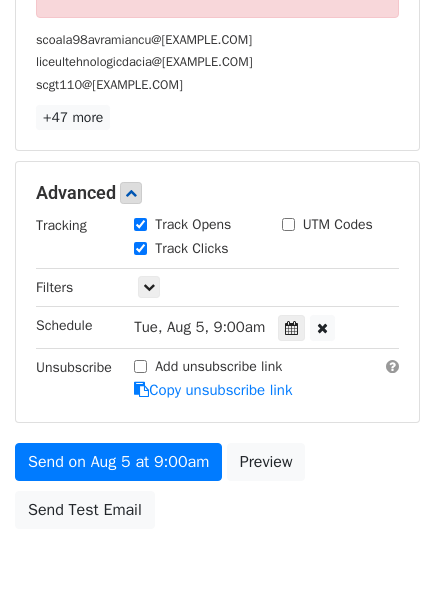 scroll, scrollTop: 927, scrollLeft: 0, axis: vertical 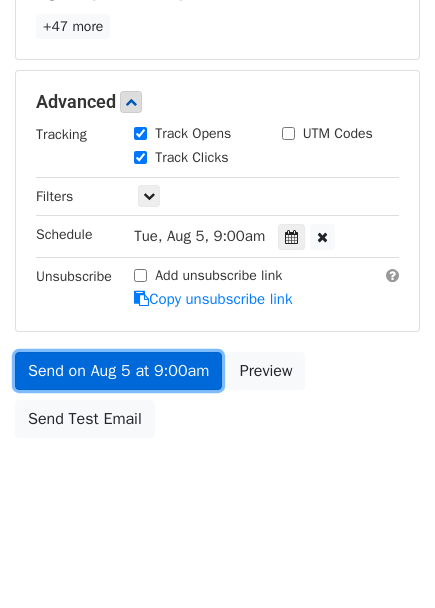click on "Send on Aug 5 at 9:00am" at bounding box center [118, 371] 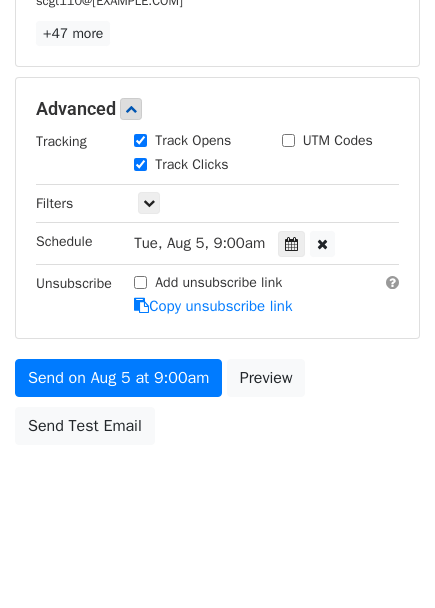 scroll, scrollTop: 927, scrollLeft: 0, axis: vertical 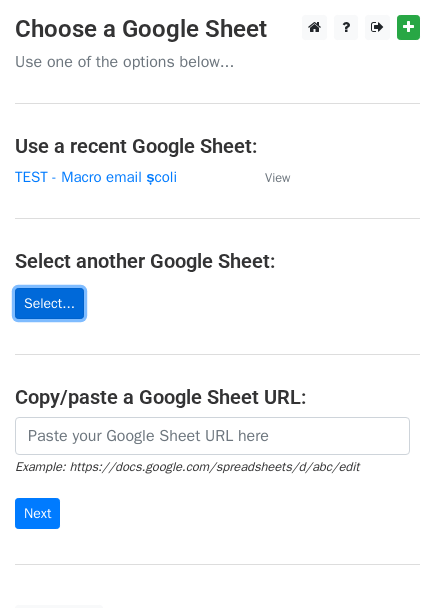 click on "Select..." at bounding box center (49, 303) 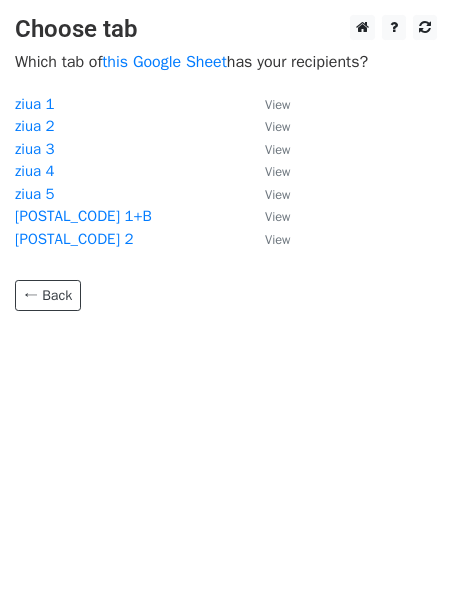 scroll, scrollTop: 0, scrollLeft: 0, axis: both 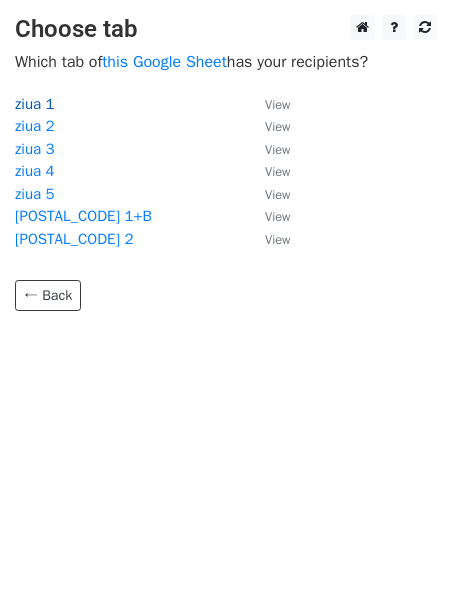 click on "ziua 1" at bounding box center (35, 104) 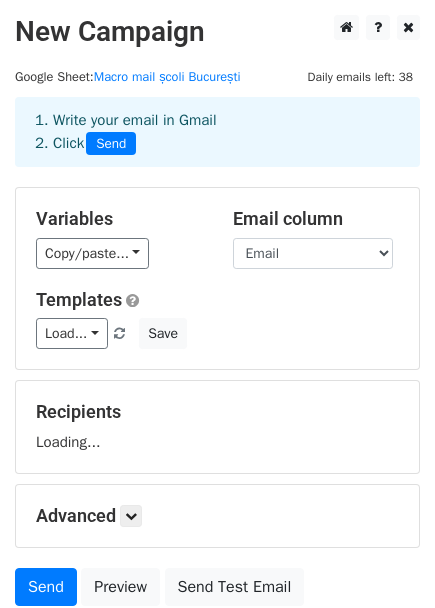 scroll, scrollTop: 0, scrollLeft: 0, axis: both 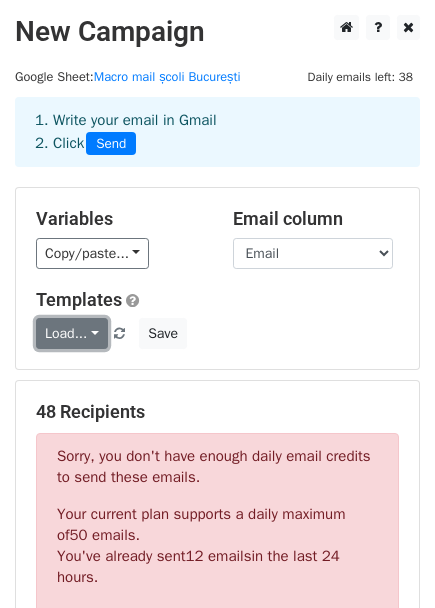 click on "Load..." at bounding box center [72, 333] 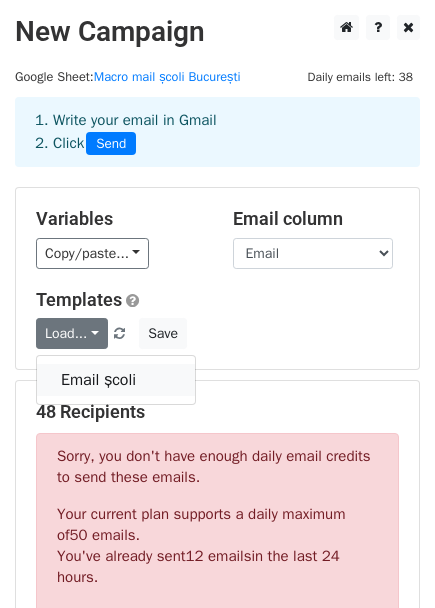 click on "Email școli" at bounding box center [116, 380] 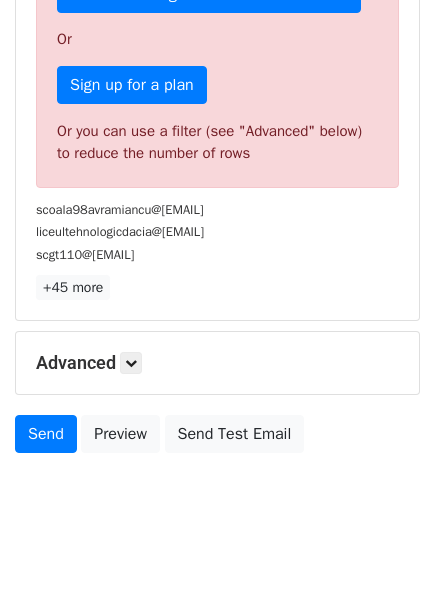scroll, scrollTop: 683, scrollLeft: 0, axis: vertical 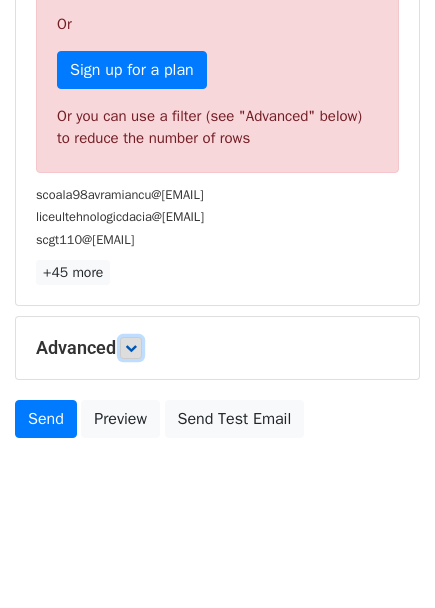 click at bounding box center [131, 348] 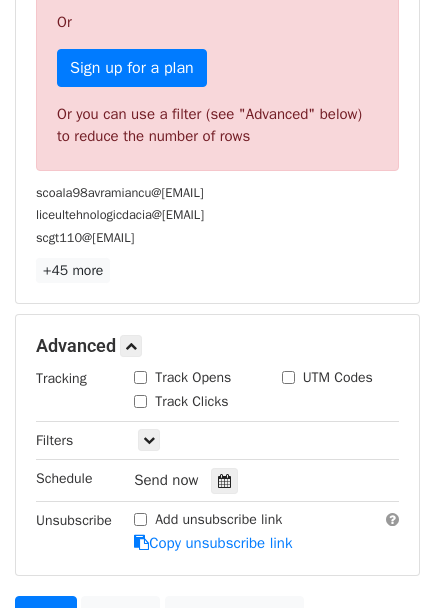 click on "Track Opens" at bounding box center (182, 377) 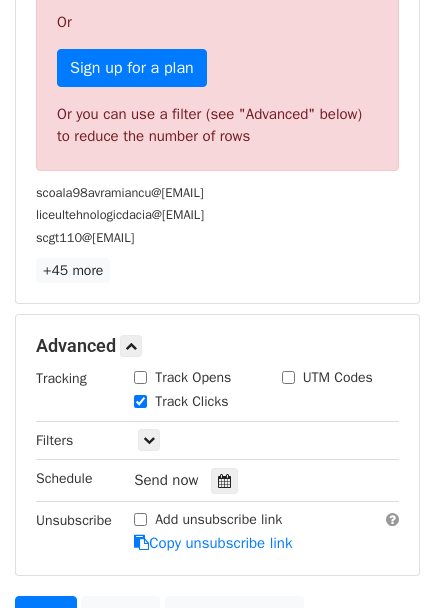 click on "Track Opens" at bounding box center [140, 377] 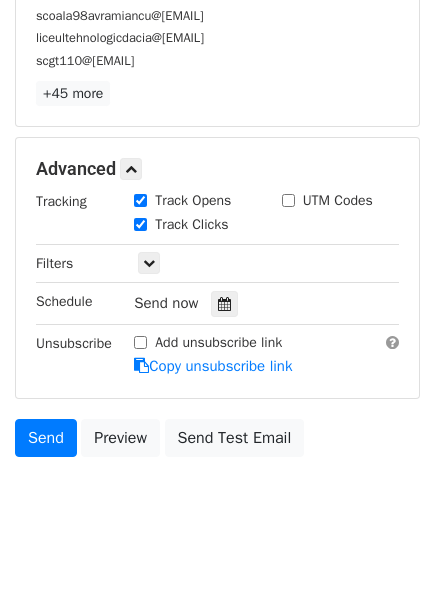scroll, scrollTop: 880, scrollLeft: 0, axis: vertical 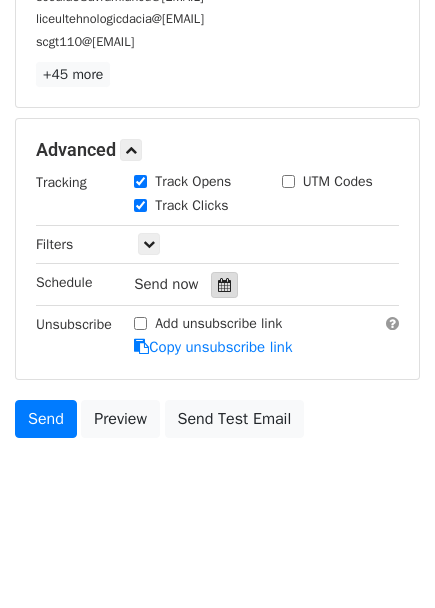 click at bounding box center [224, 285] 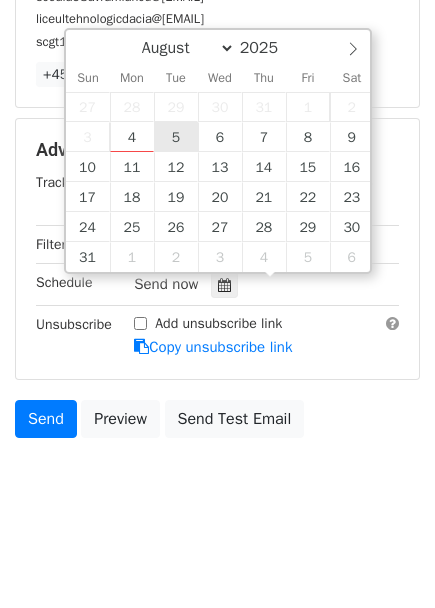 type on "2025-08-05 12:00" 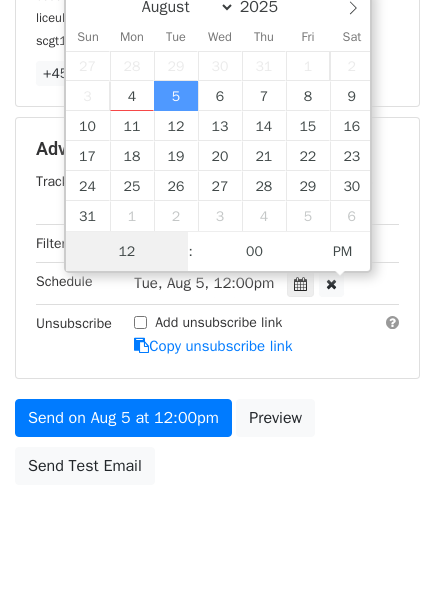 scroll, scrollTop: 1, scrollLeft: 0, axis: vertical 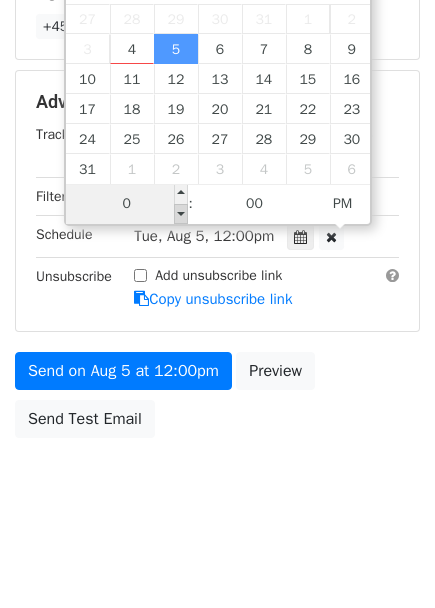 type on "09" 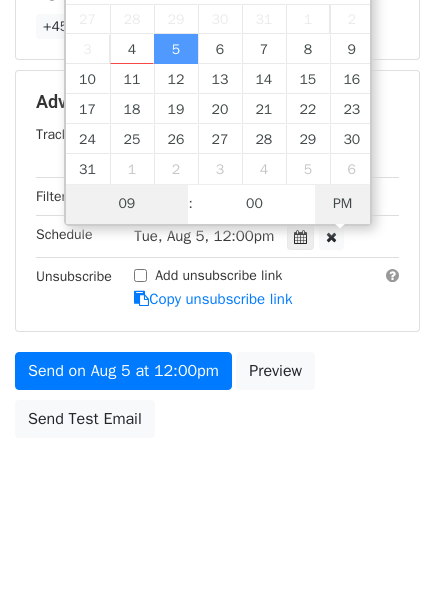 type on "2025-08-05 09:00" 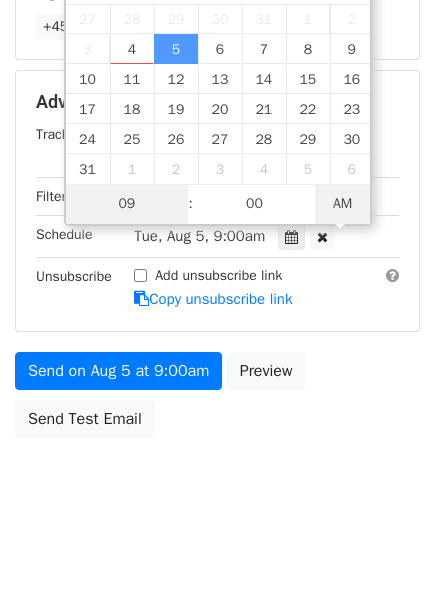 click on "AM" at bounding box center (342, 204) 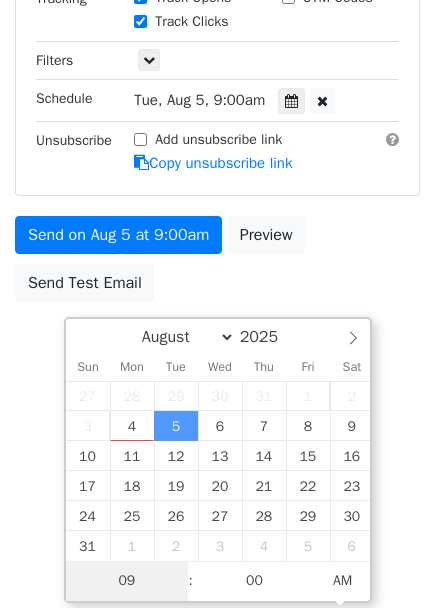 scroll, scrollTop: 927, scrollLeft: 0, axis: vertical 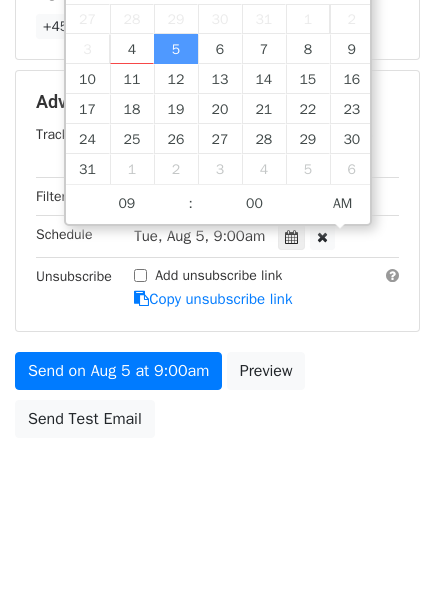 click on "Send on Aug 5 at 9:00am
Preview
Send Test Email" at bounding box center (217, 400) 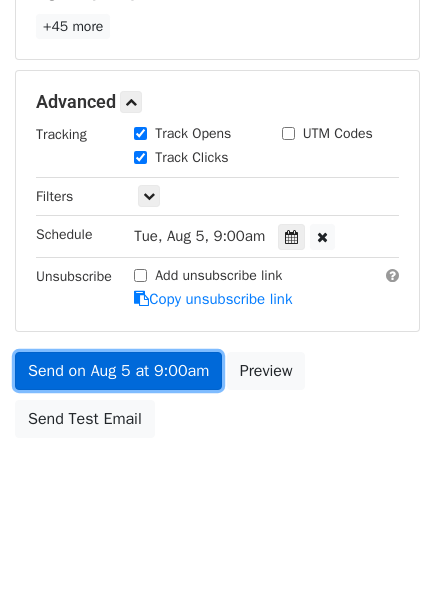 click on "Send on Aug 5 at 9:00am" at bounding box center [118, 371] 